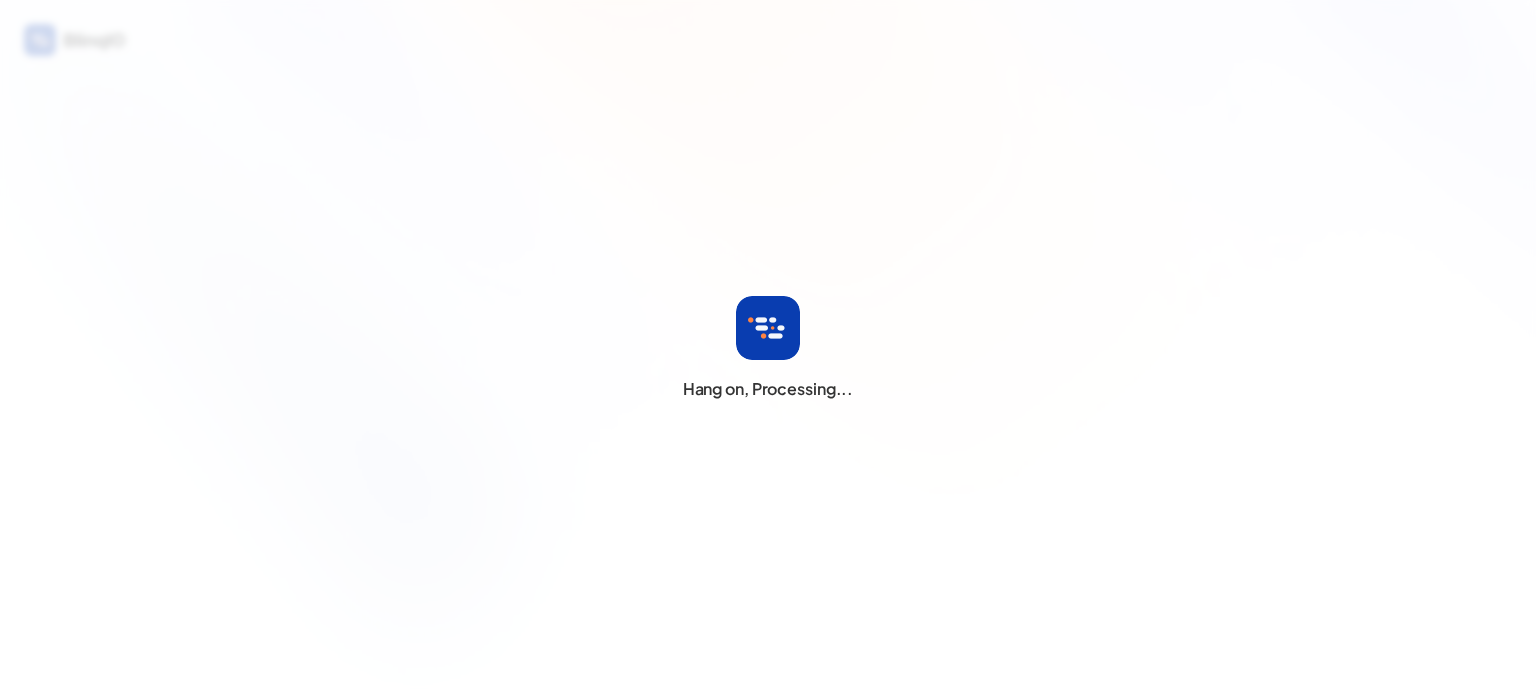 scroll, scrollTop: 0, scrollLeft: 0, axis: both 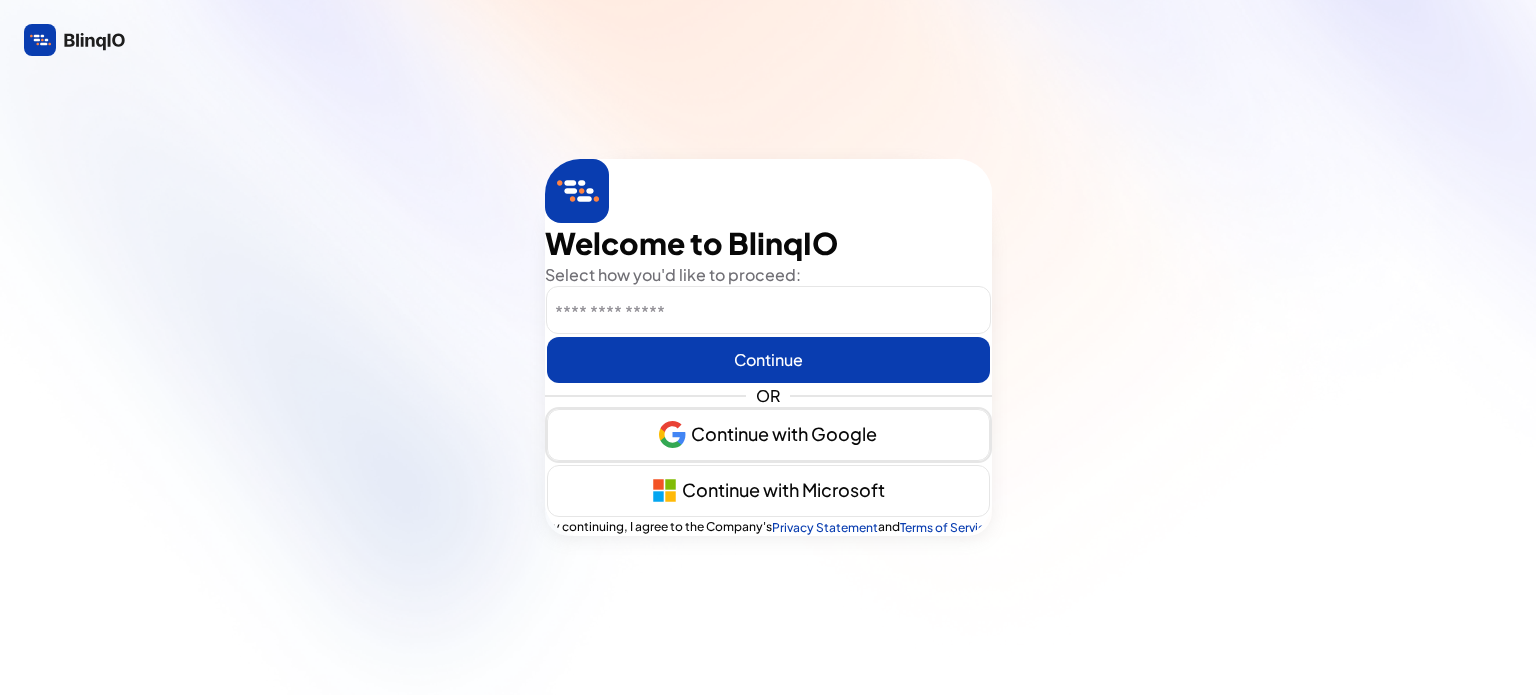 click on "Continue with Google" at bounding box center [768, 435] 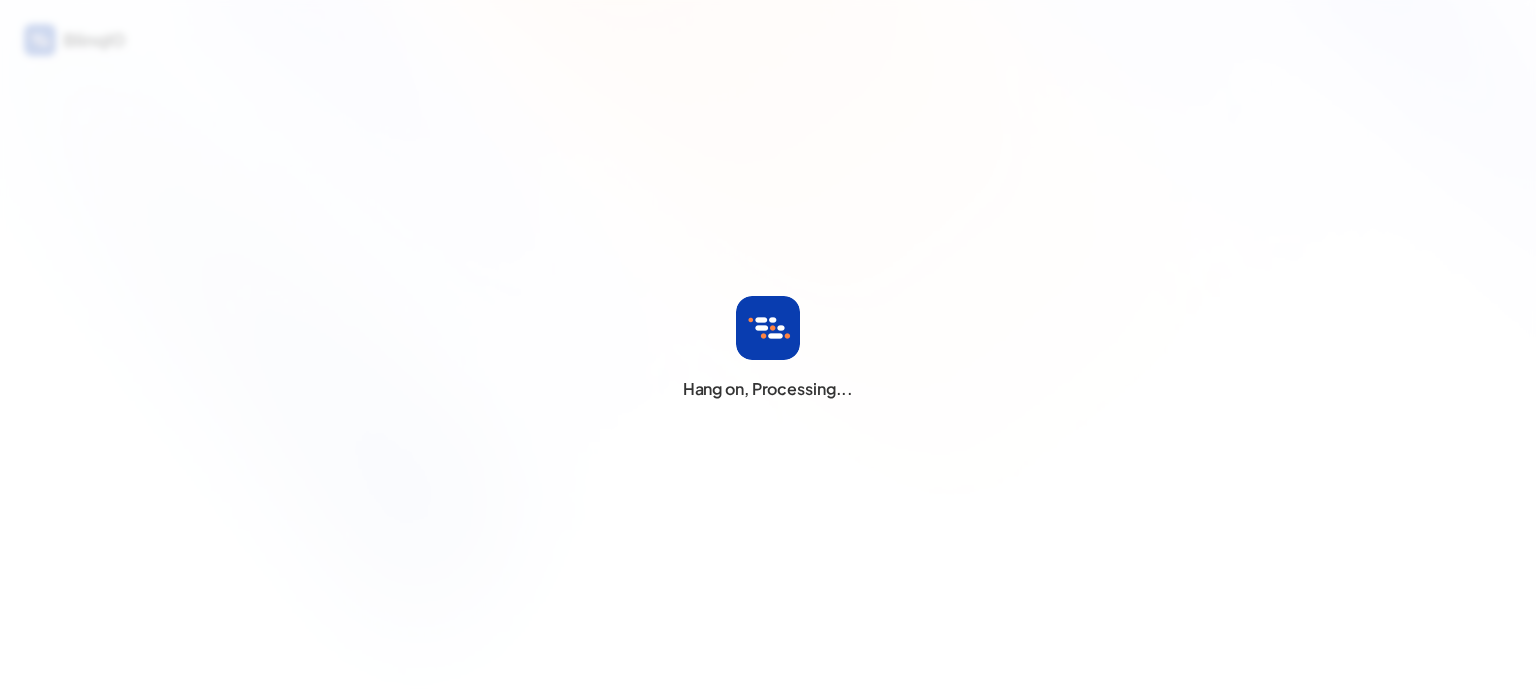 scroll, scrollTop: 0, scrollLeft: 0, axis: both 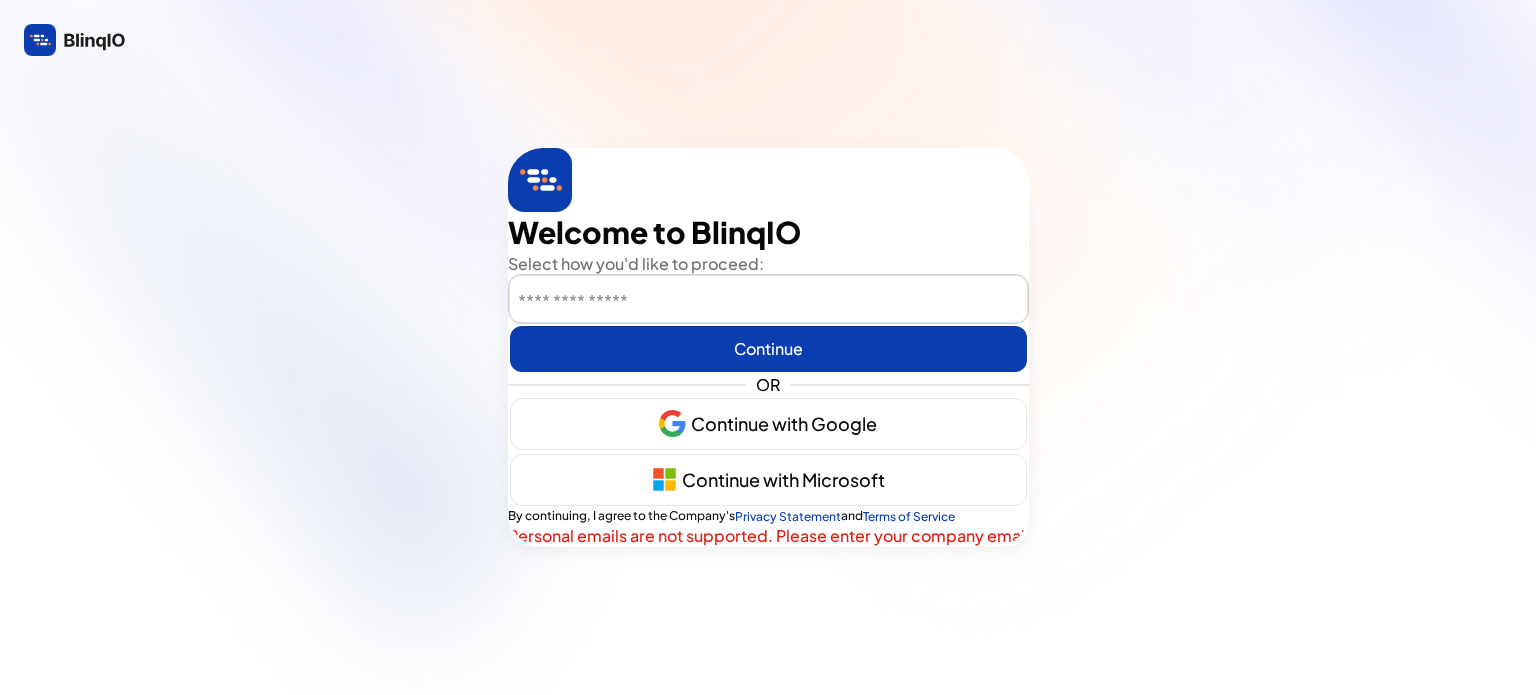 click at bounding box center (768, 300) 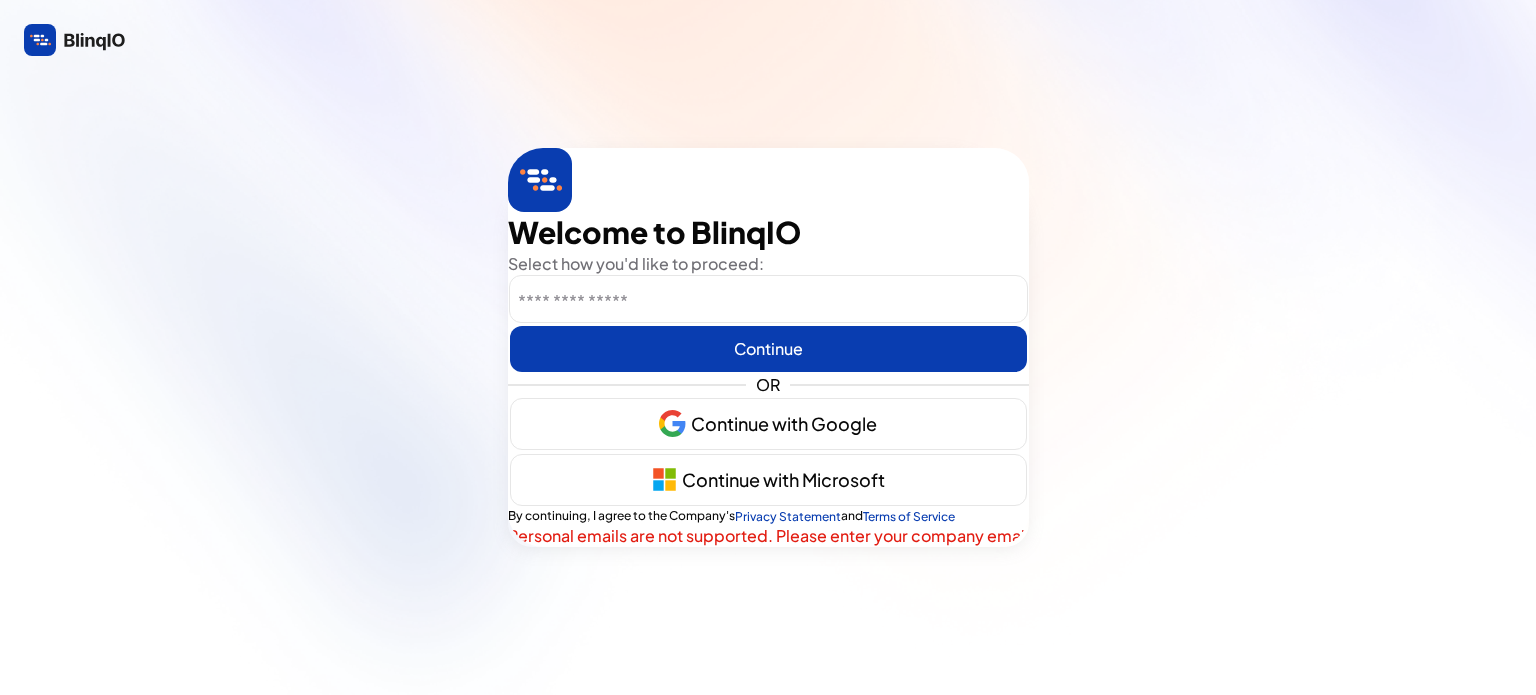 click at bounding box center [768, 347] 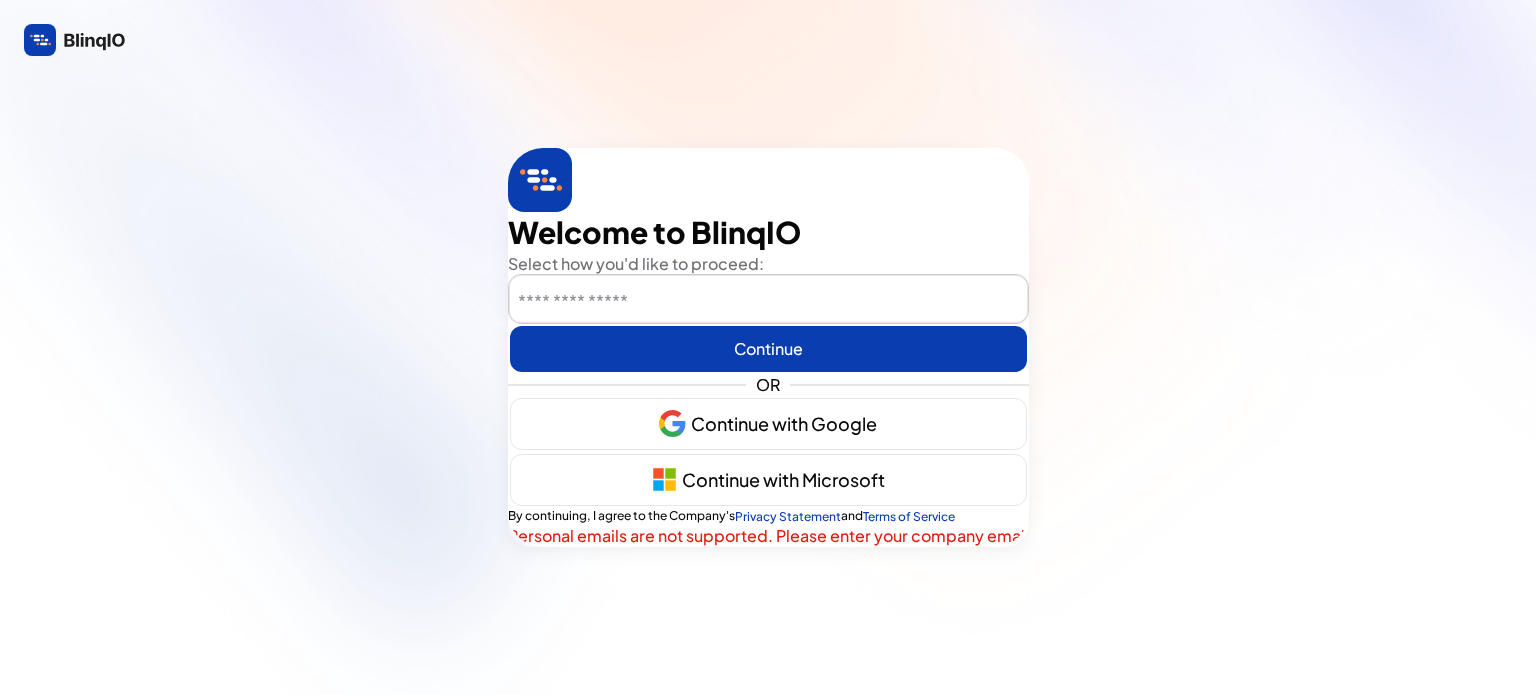 click at bounding box center [768, 300] 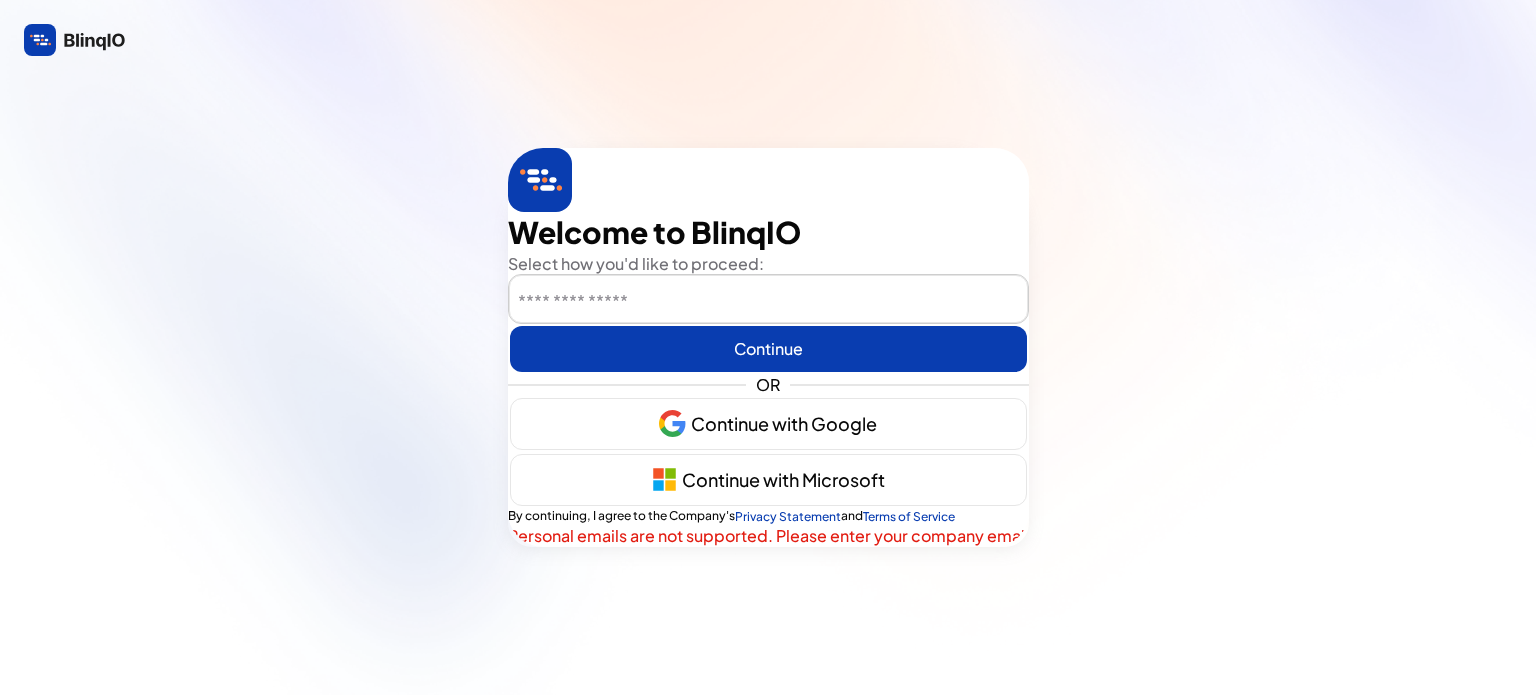 click at bounding box center (768, 300) 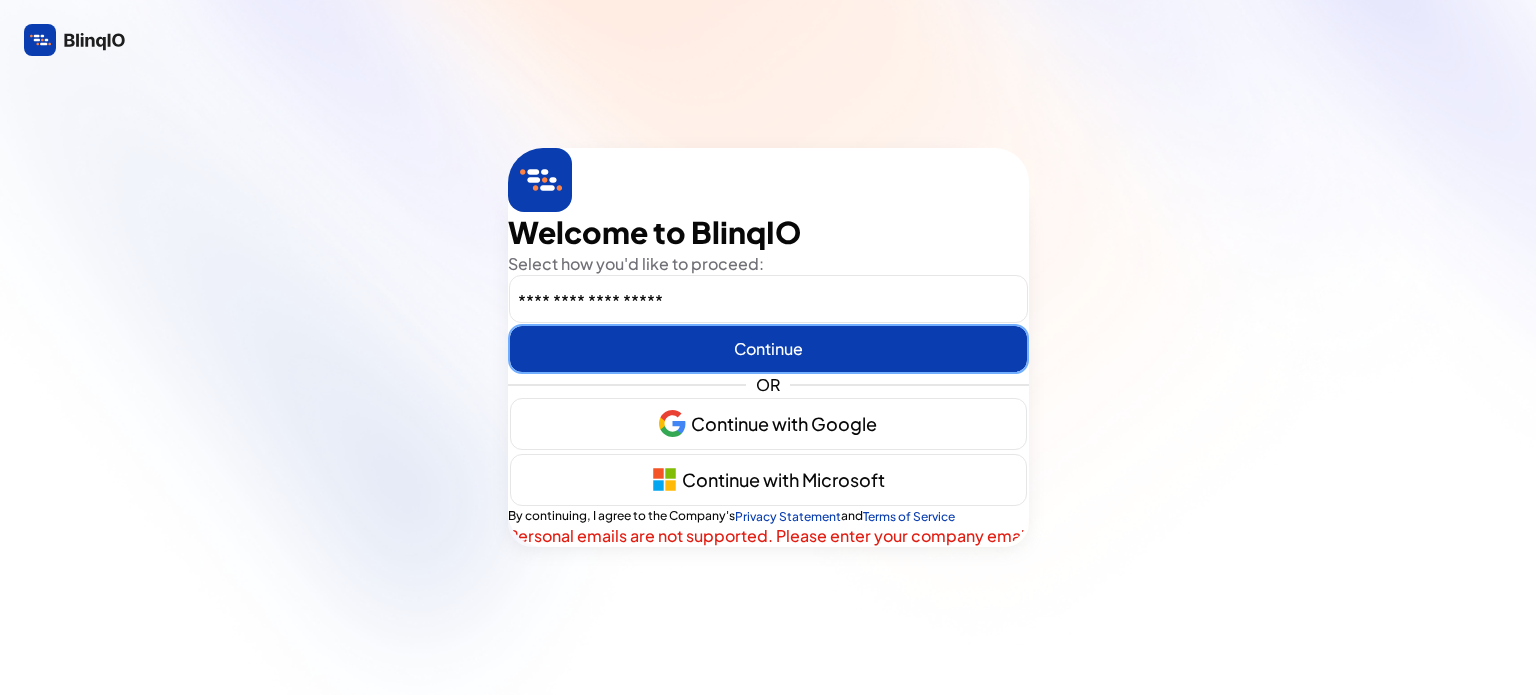 click on "Continue" at bounding box center [768, 349] 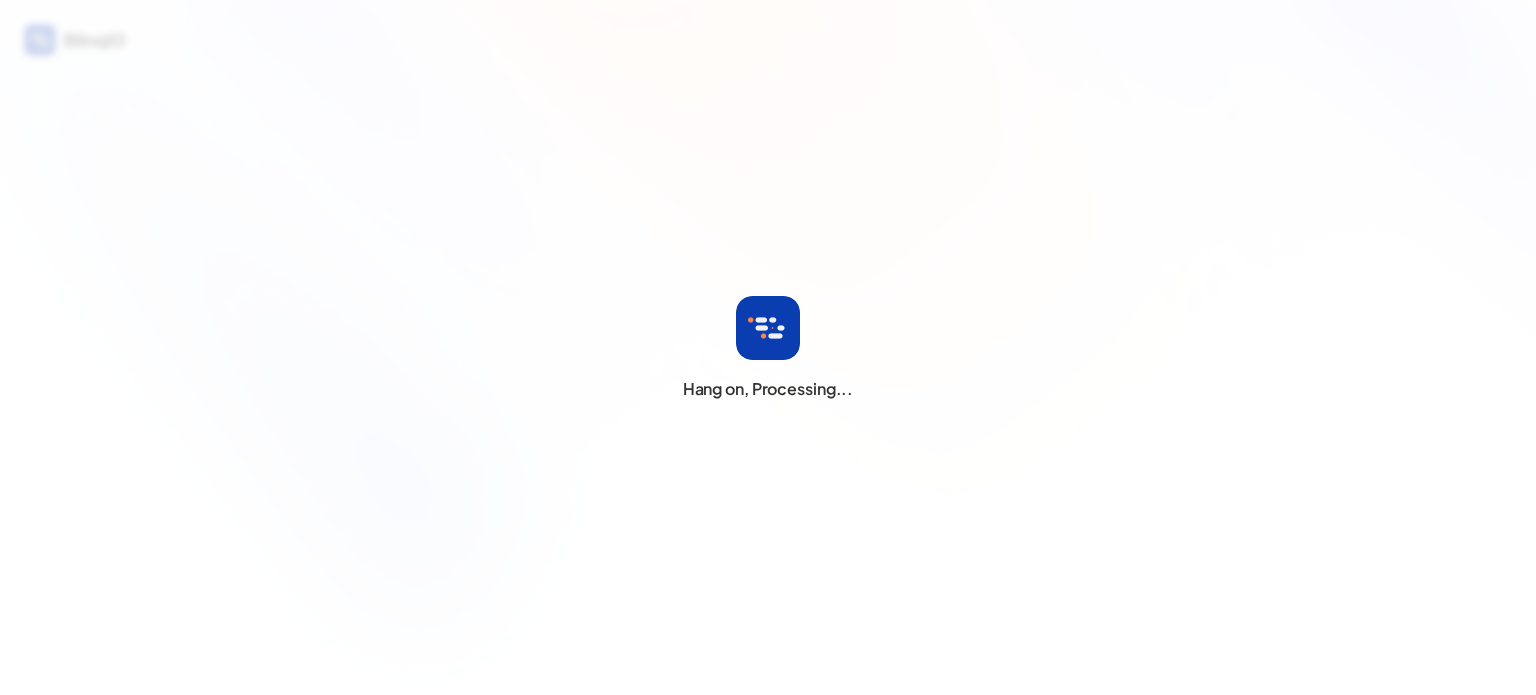 scroll, scrollTop: 0, scrollLeft: 0, axis: both 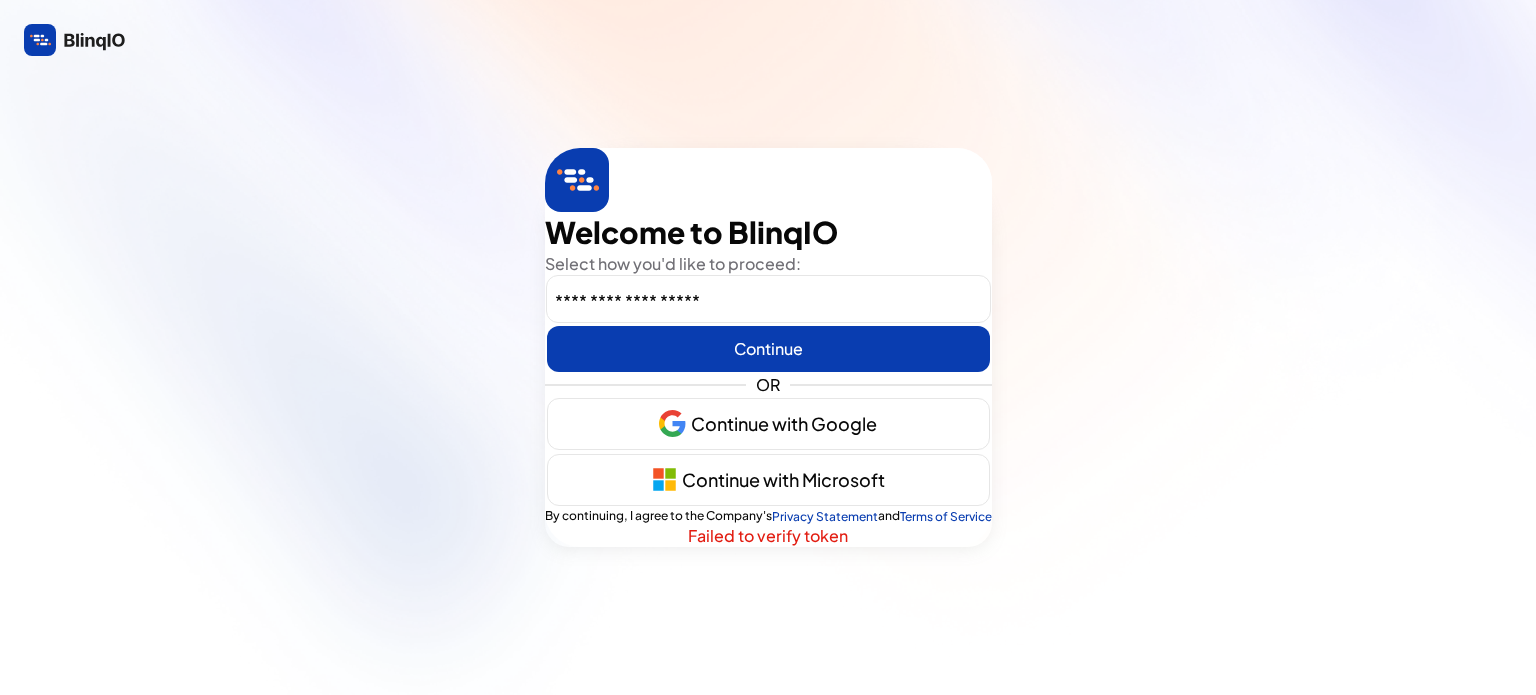 click at bounding box center (768, 347) 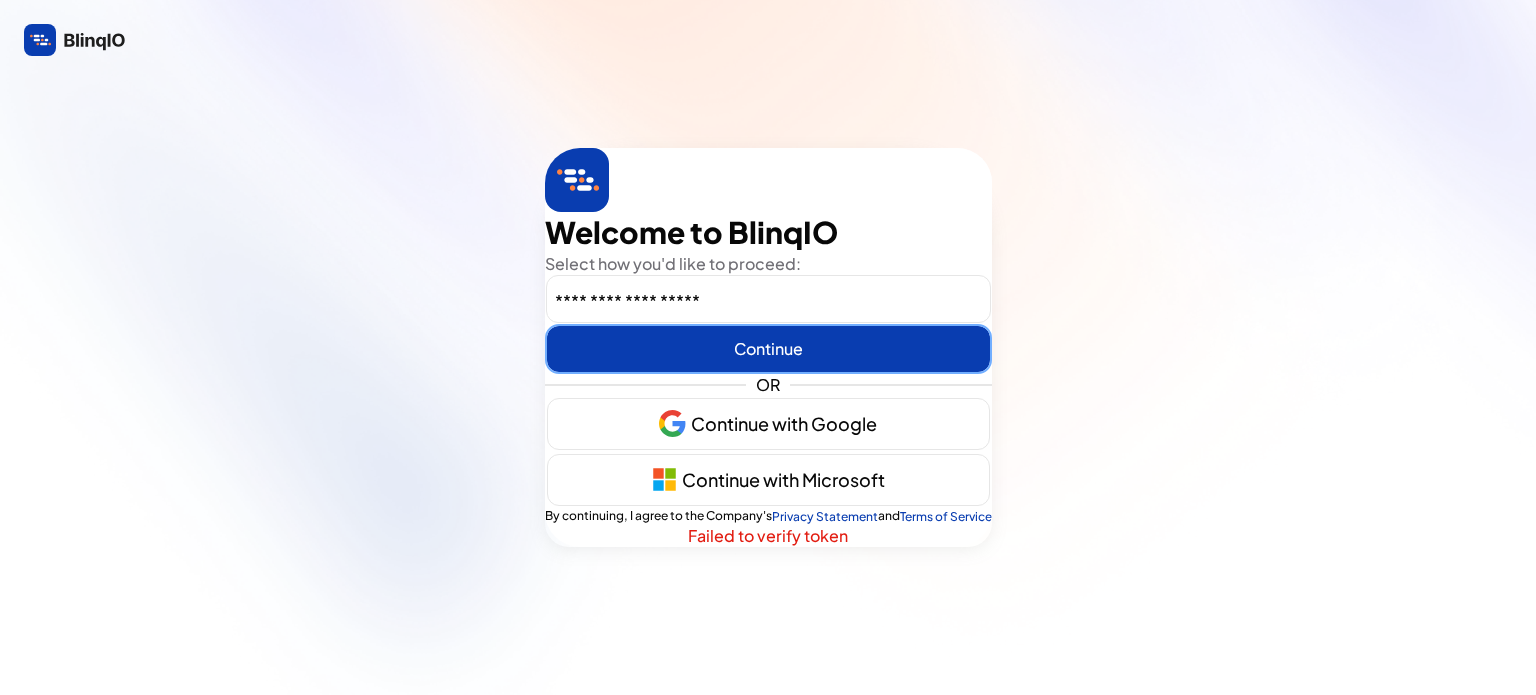 click at bounding box center [768, 349] 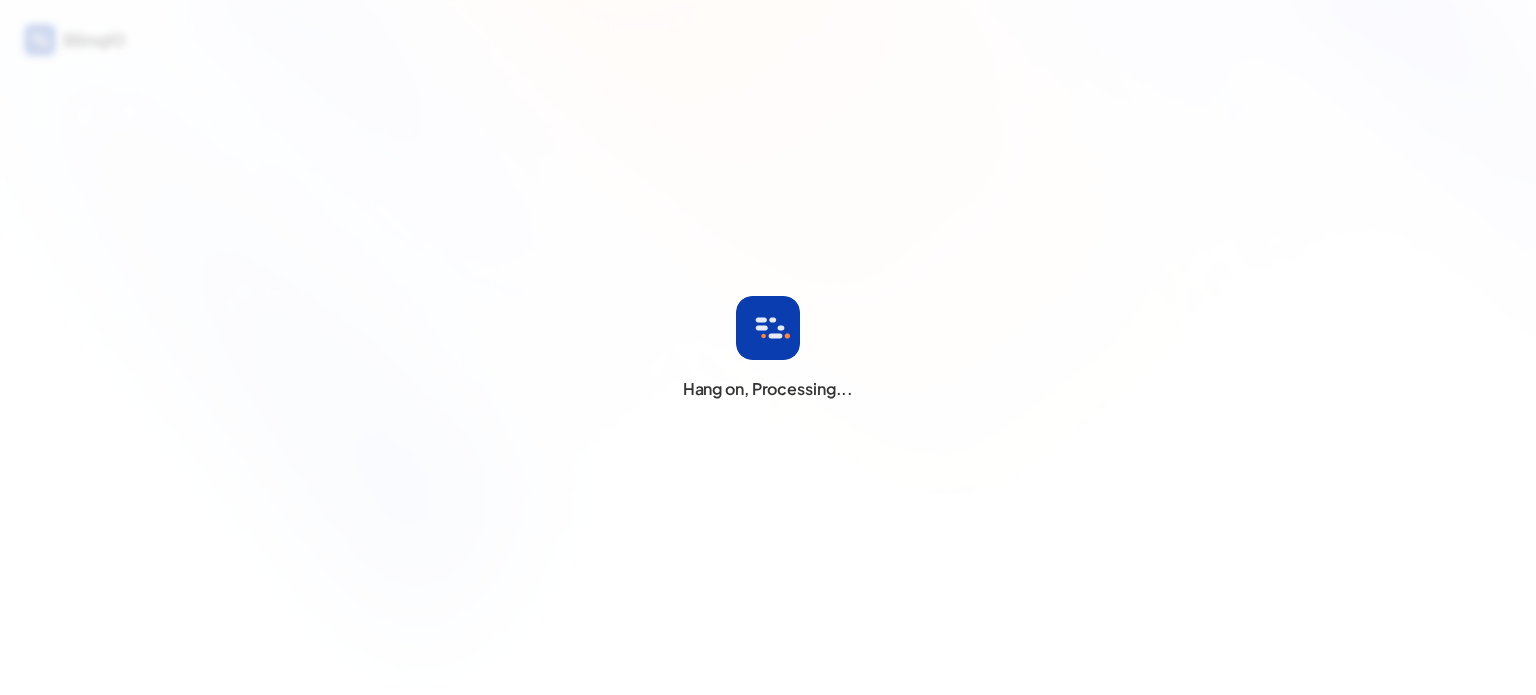 scroll, scrollTop: 0, scrollLeft: 0, axis: both 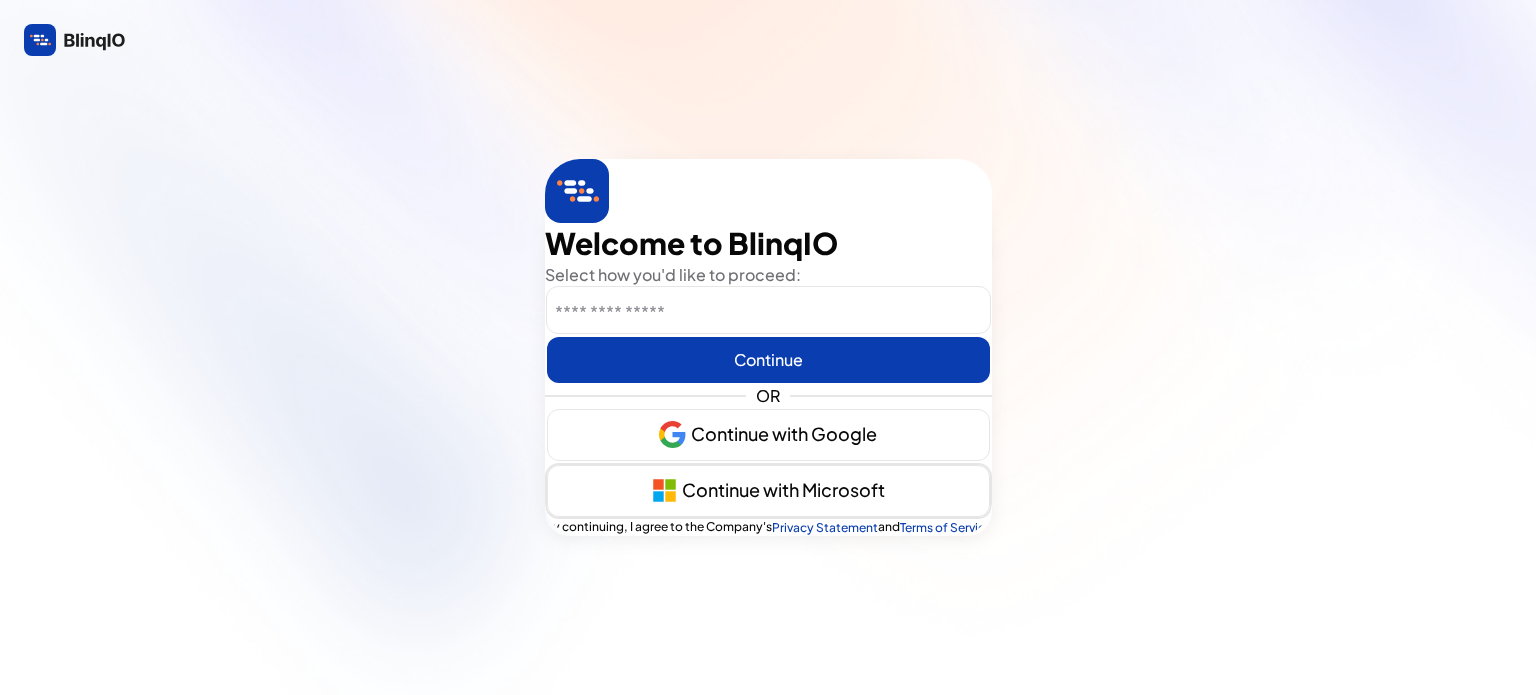 click on "Continue with Microsoft" at bounding box center (768, 491) 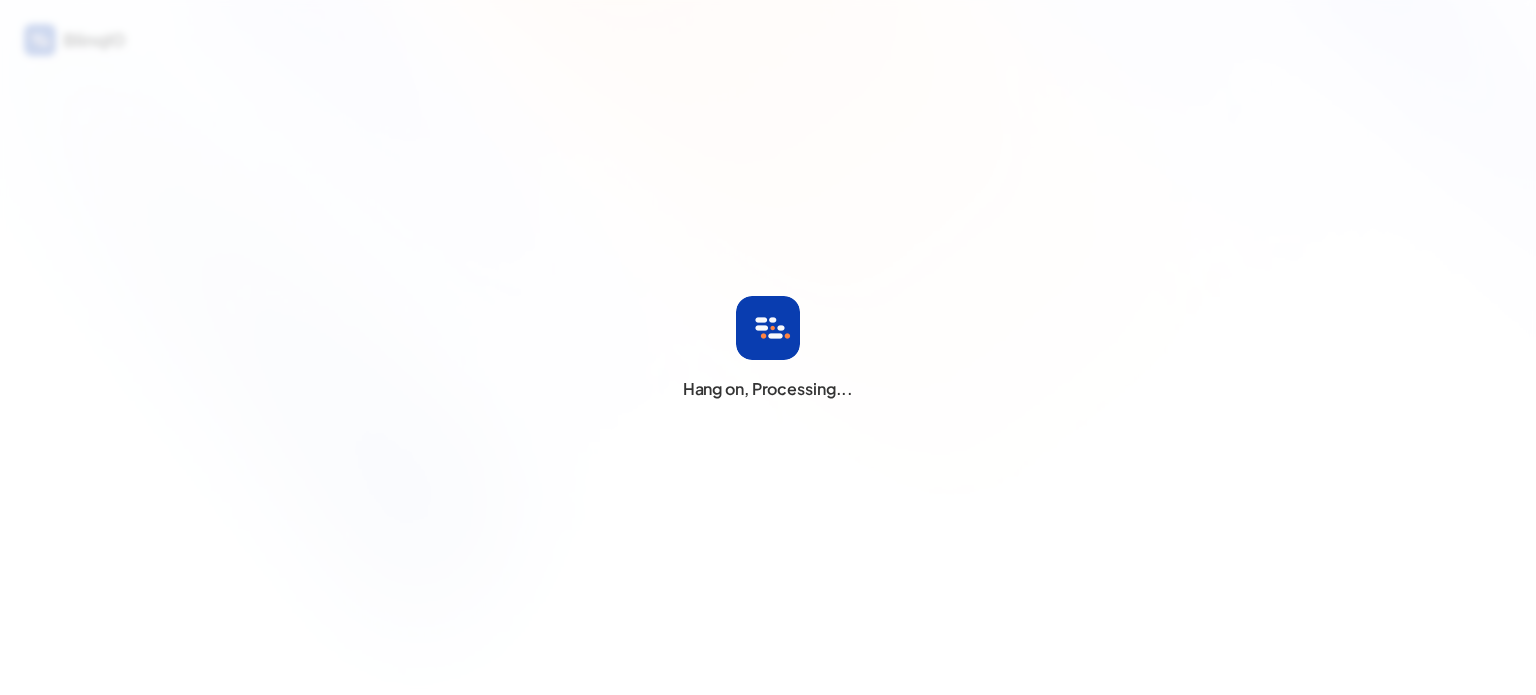 scroll, scrollTop: 0, scrollLeft: 0, axis: both 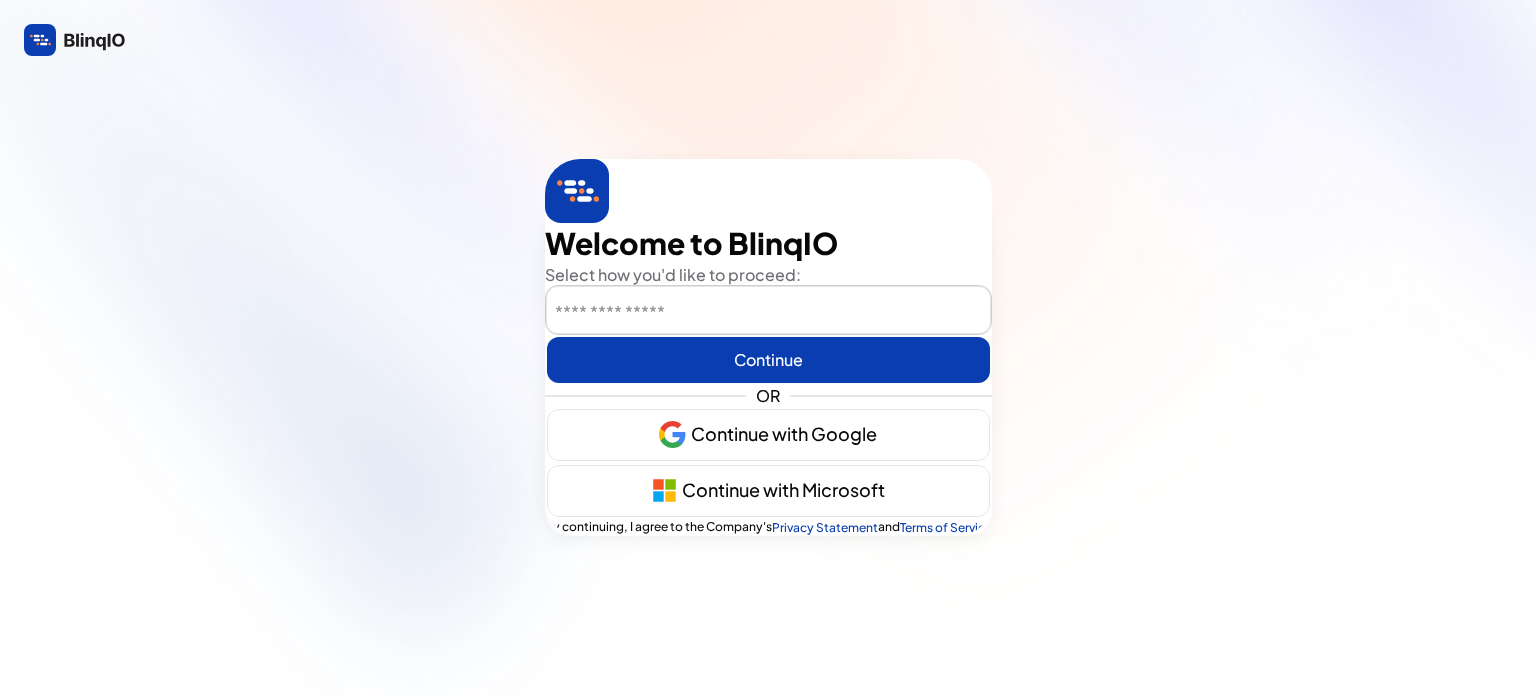 click at bounding box center (768, 311) 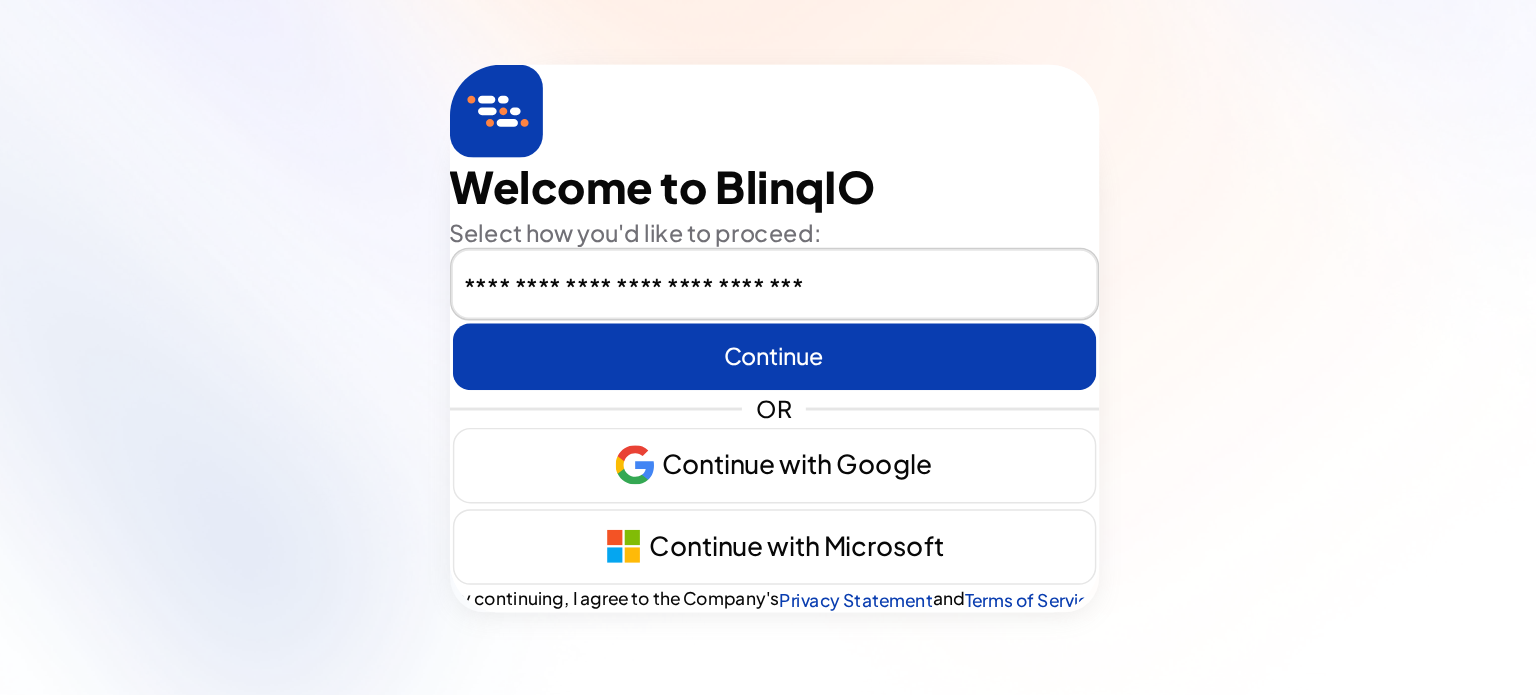 type on "**********" 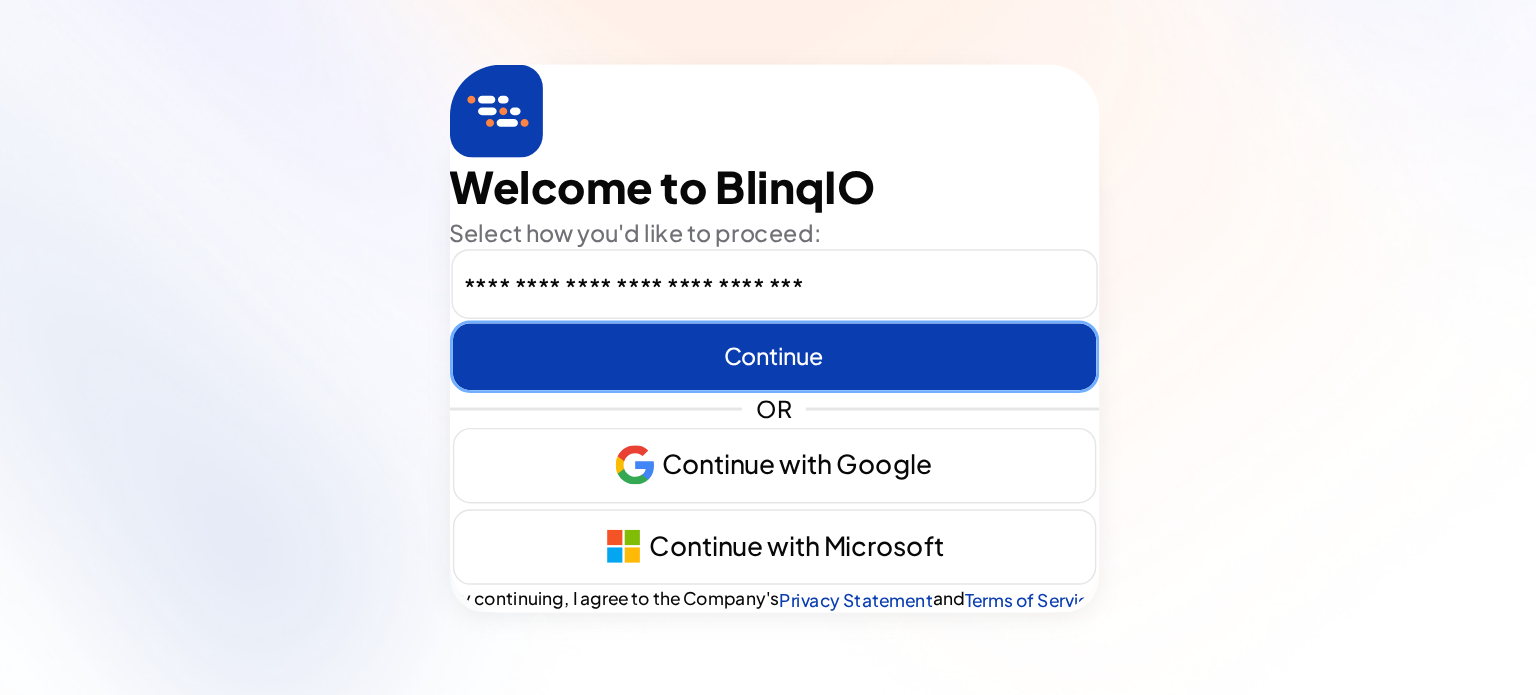 click on "Continue" at bounding box center [768, 360] 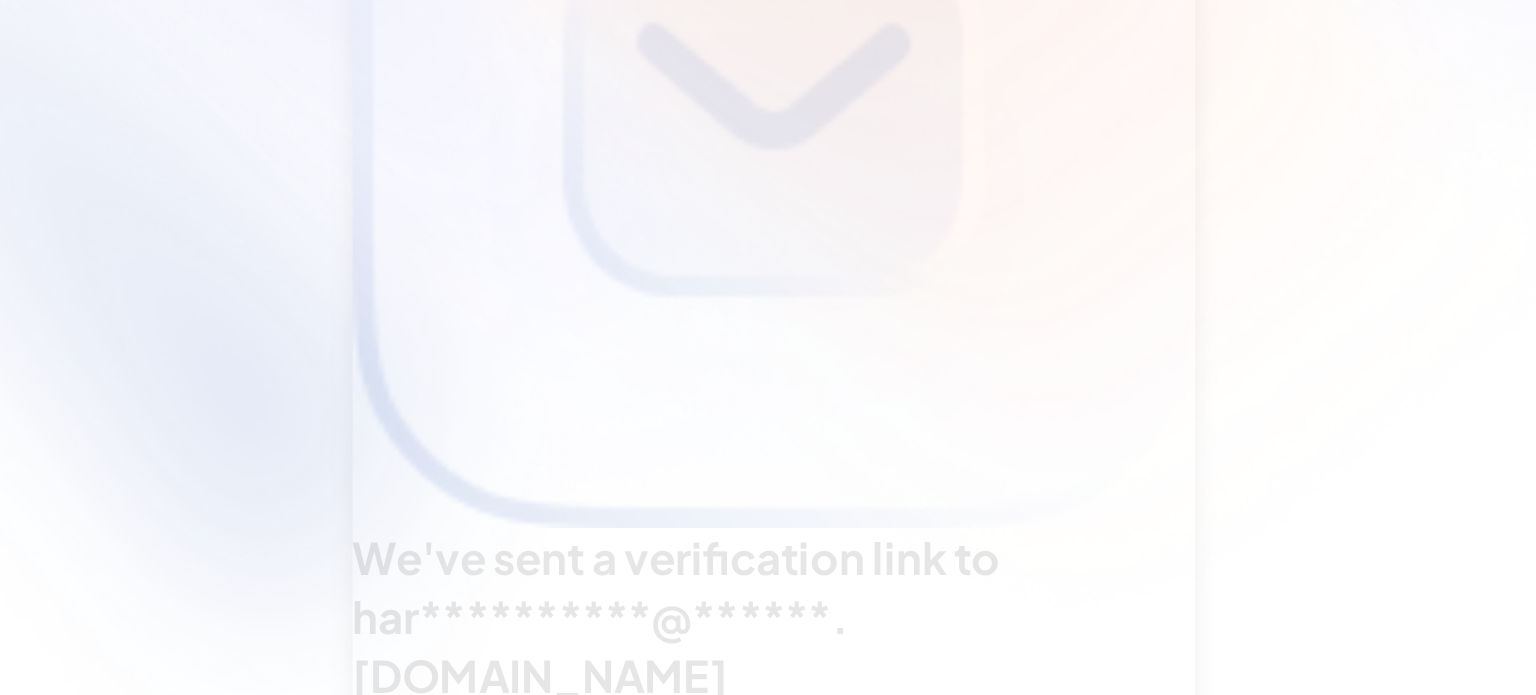 scroll, scrollTop: 0, scrollLeft: 0, axis: both 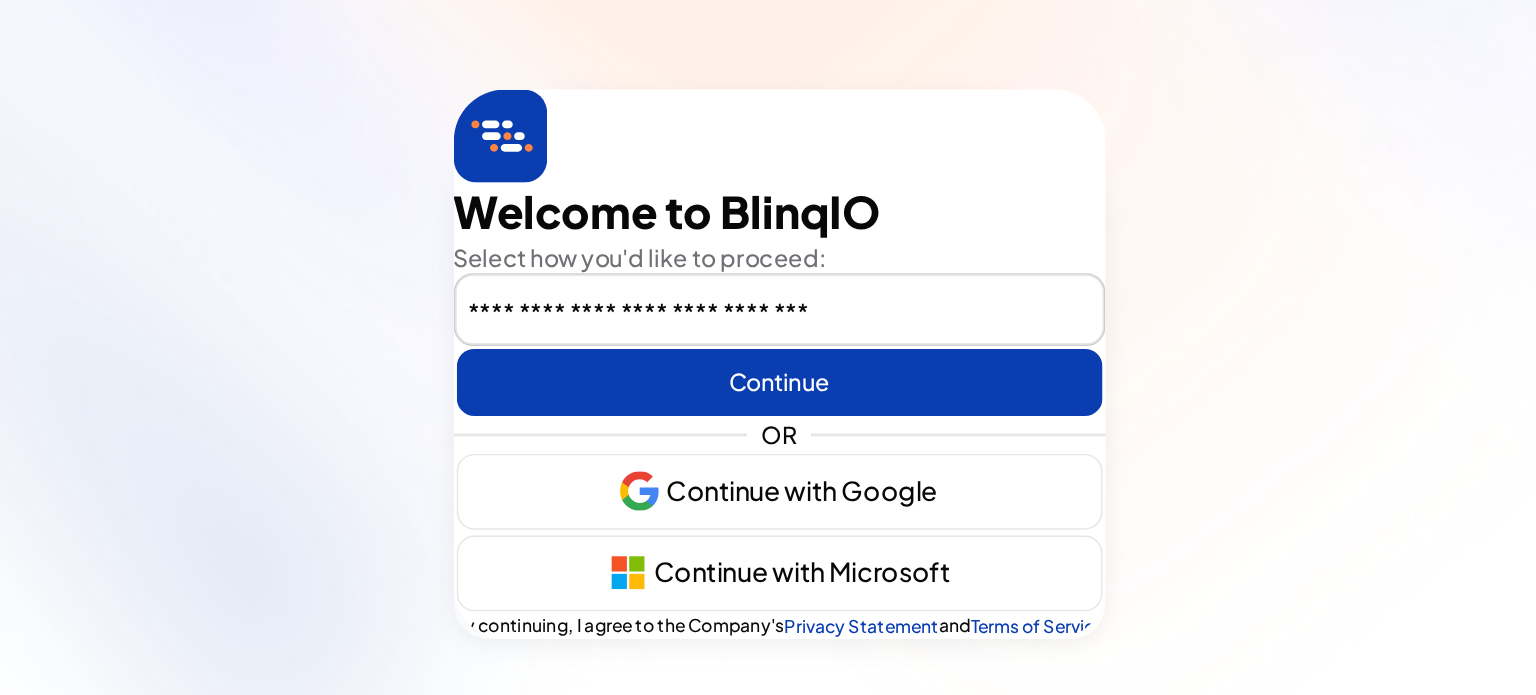 type on "**********" 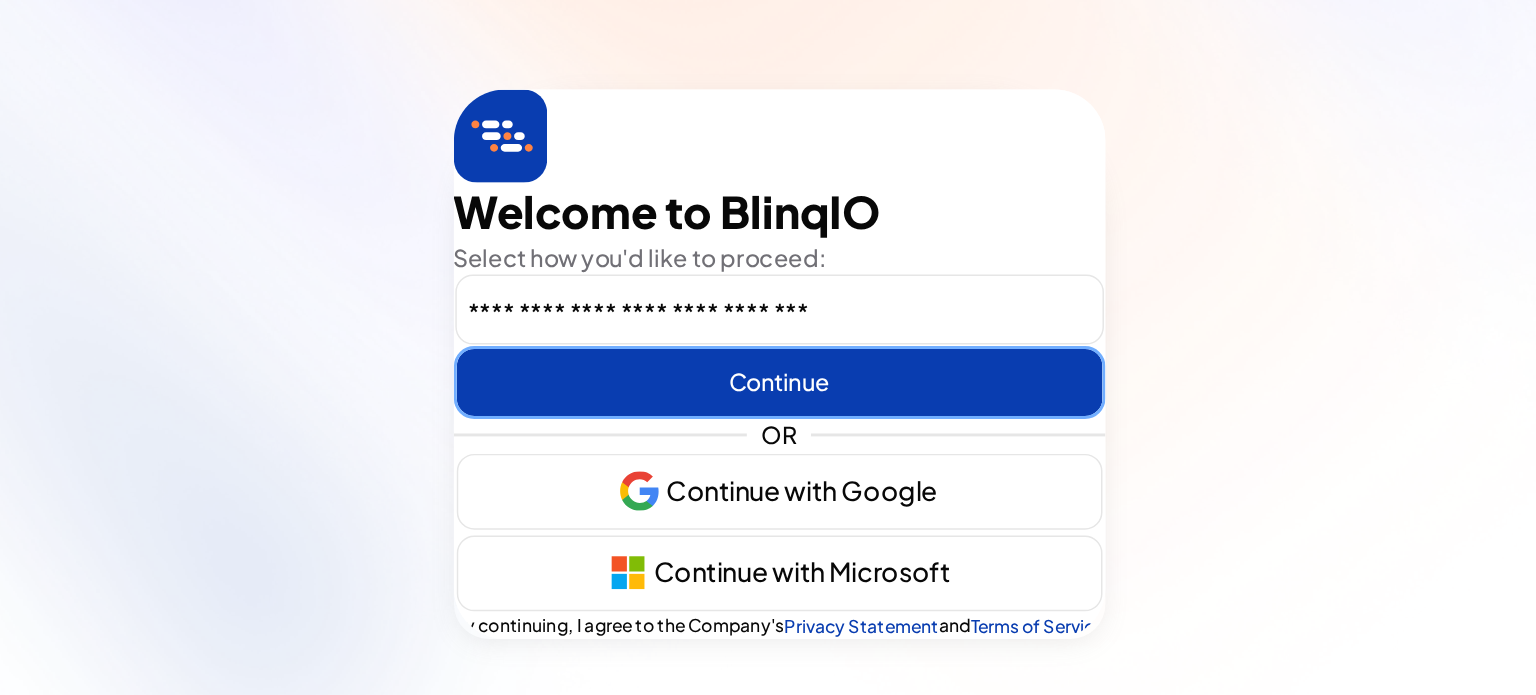 click at bounding box center (768, 360) 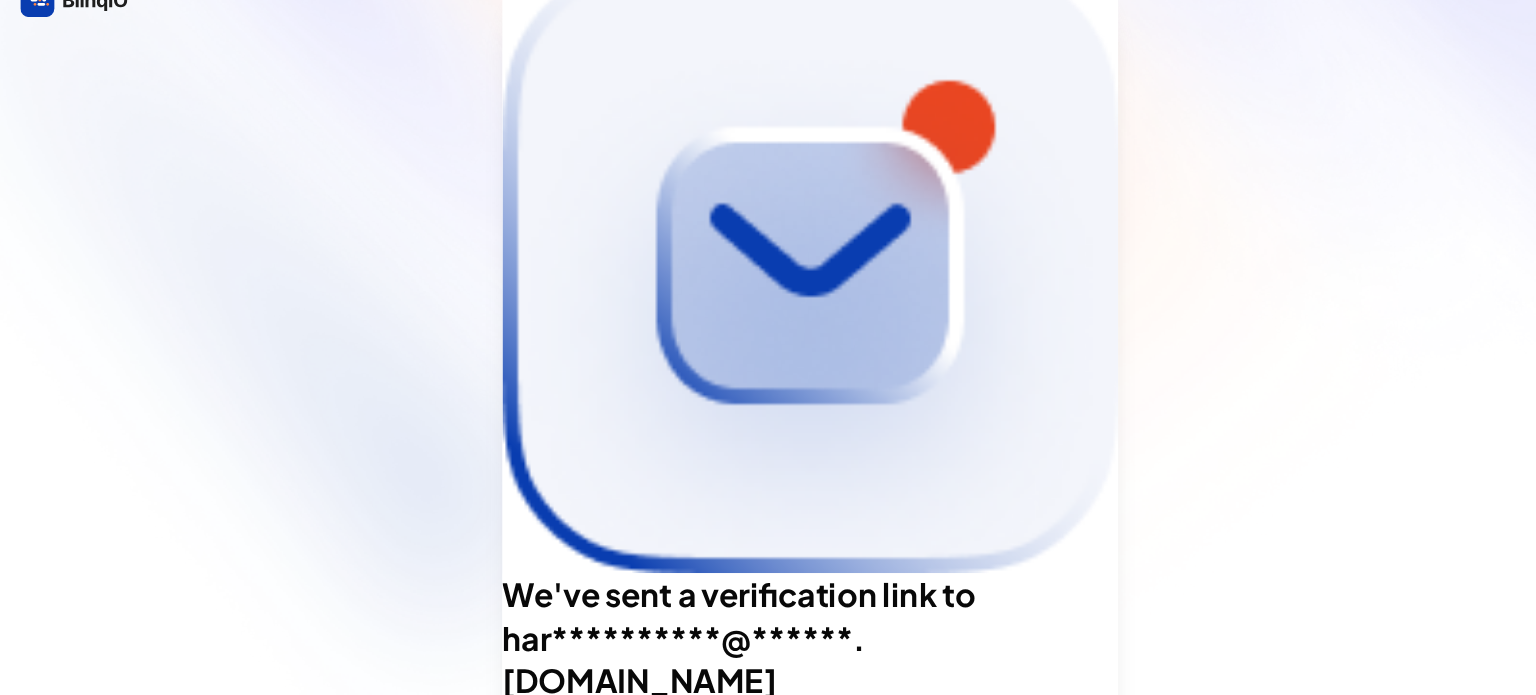 scroll, scrollTop: 0, scrollLeft: 0, axis: both 